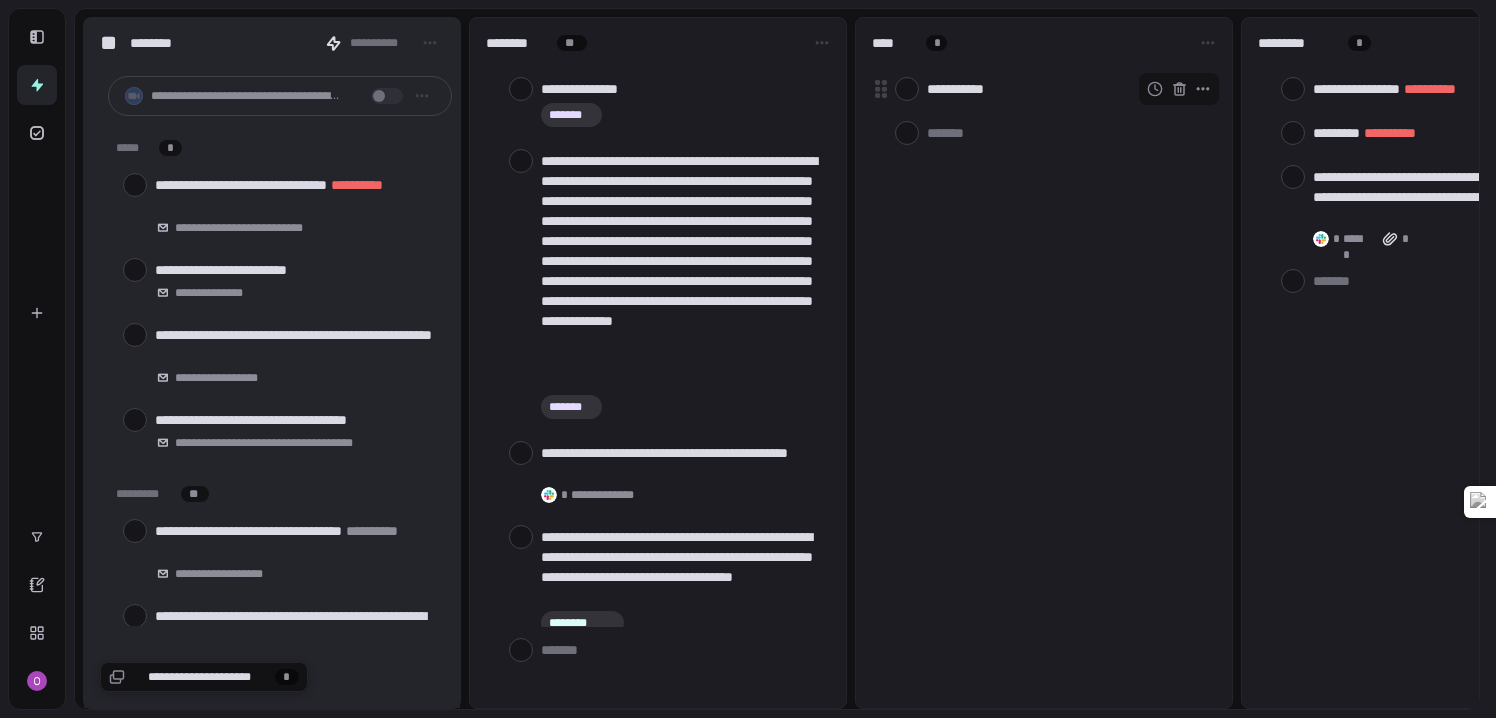 scroll, scrollTop: 0, scrollLeft: 0, axis: both 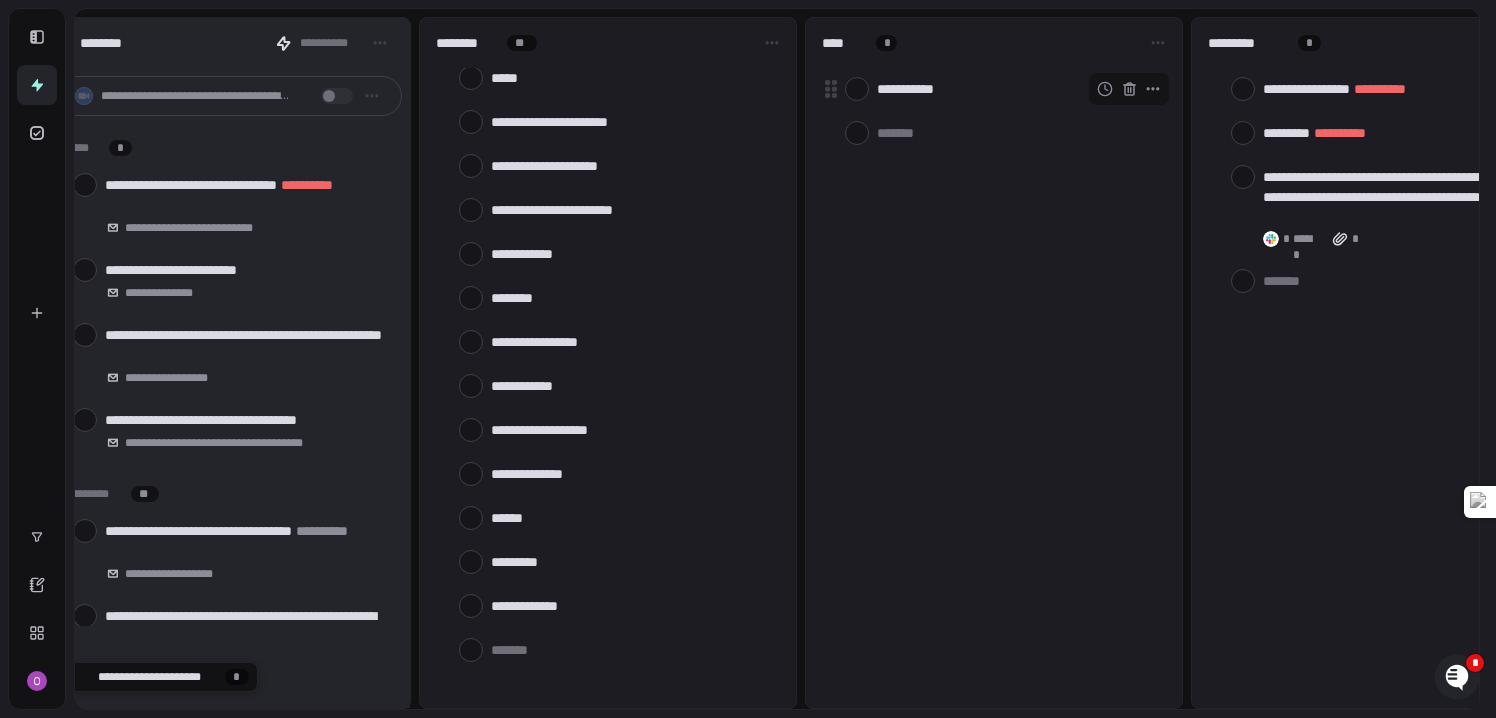 click at bounding box center (857, 89) 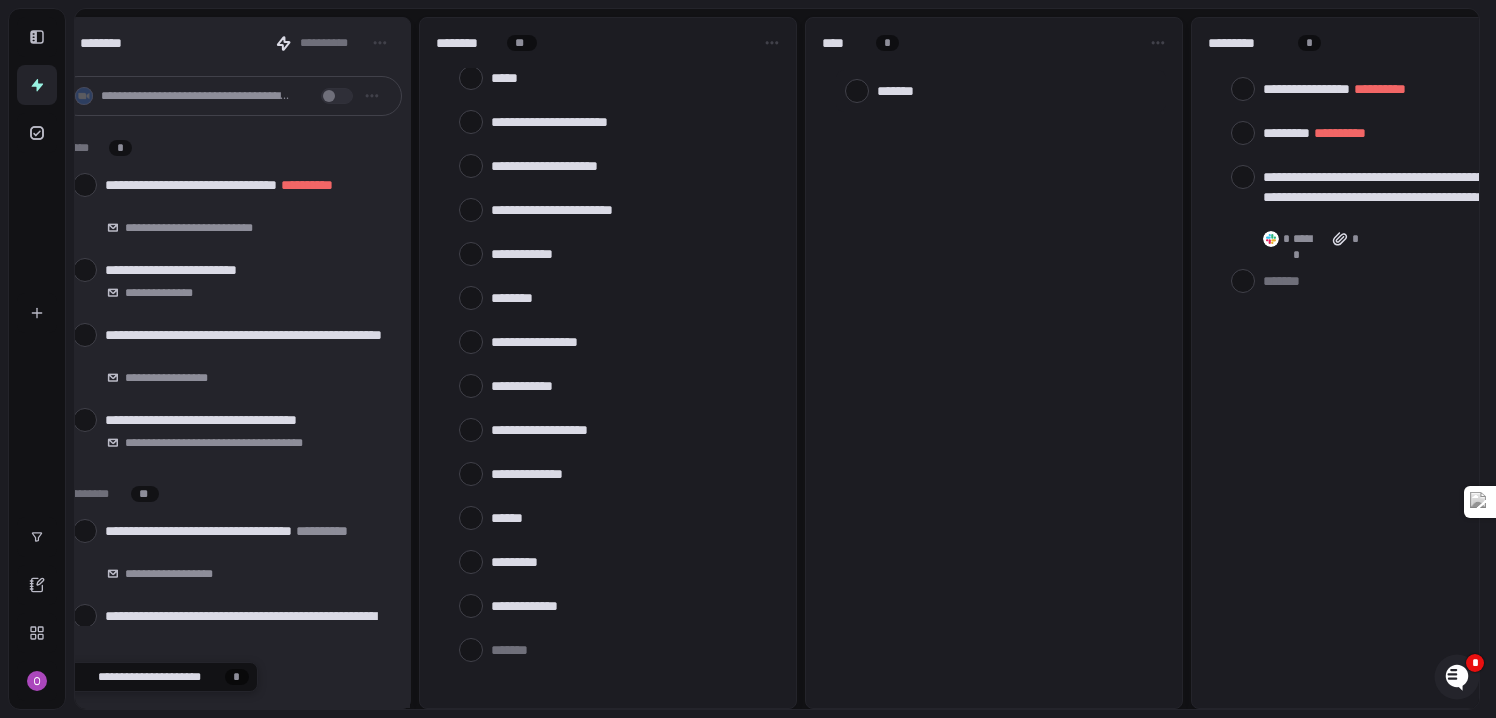click at bounding box center (1017, 90) 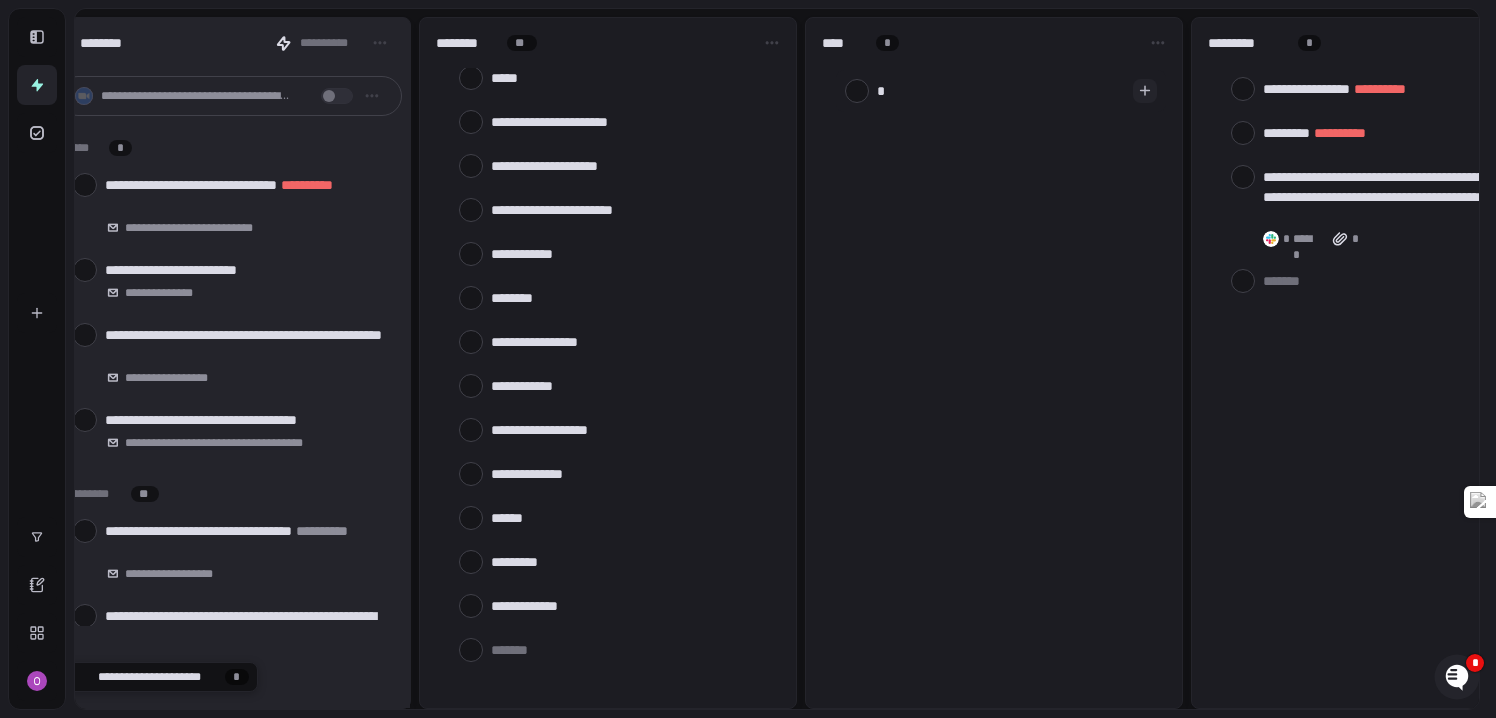 type on "**" 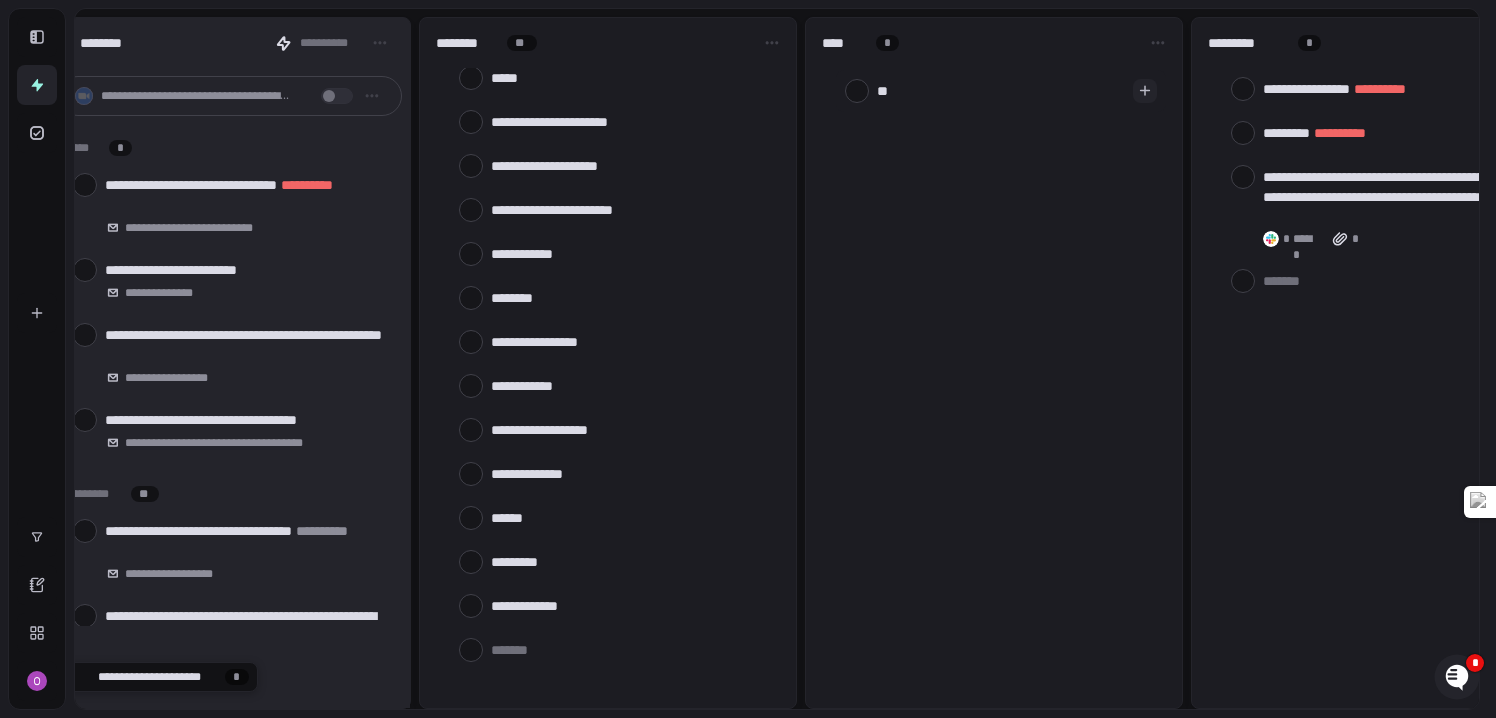 type on "***" 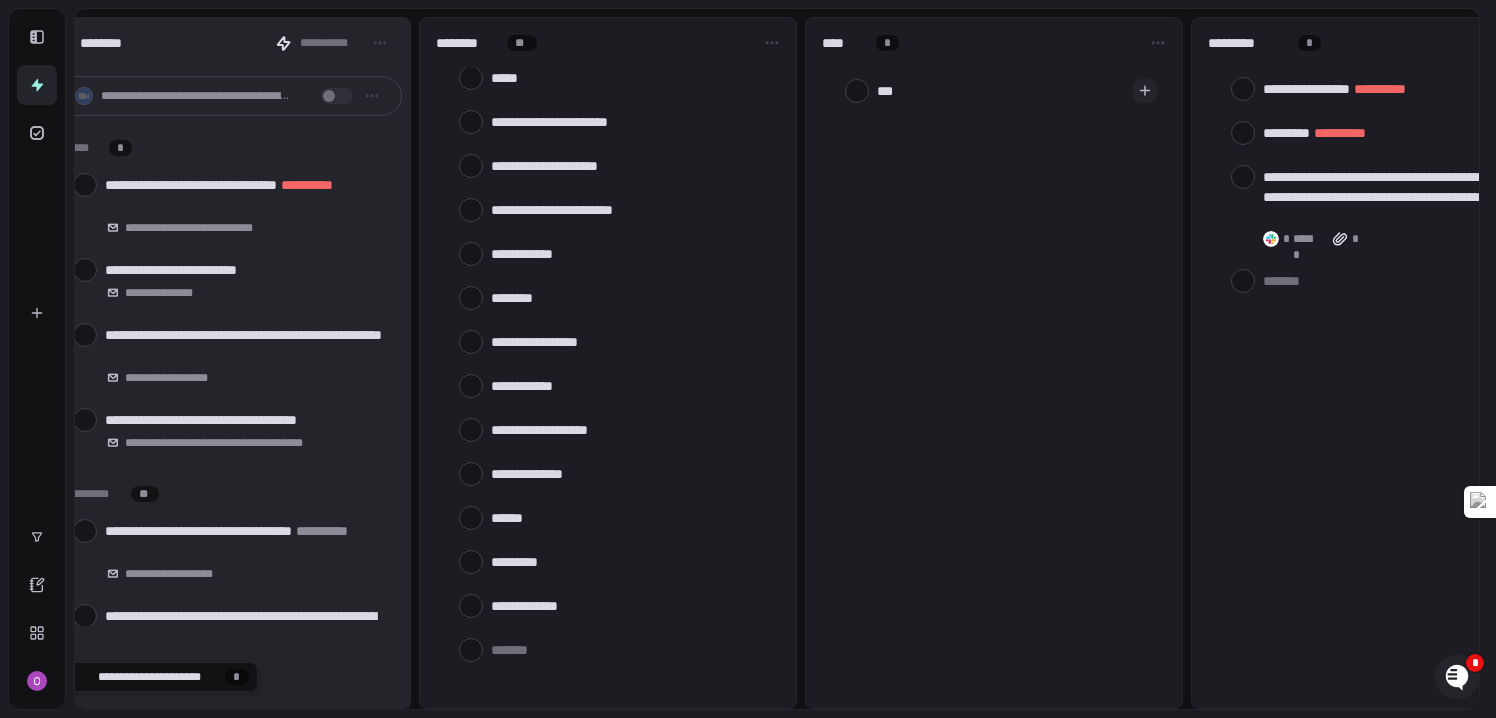type on "****" 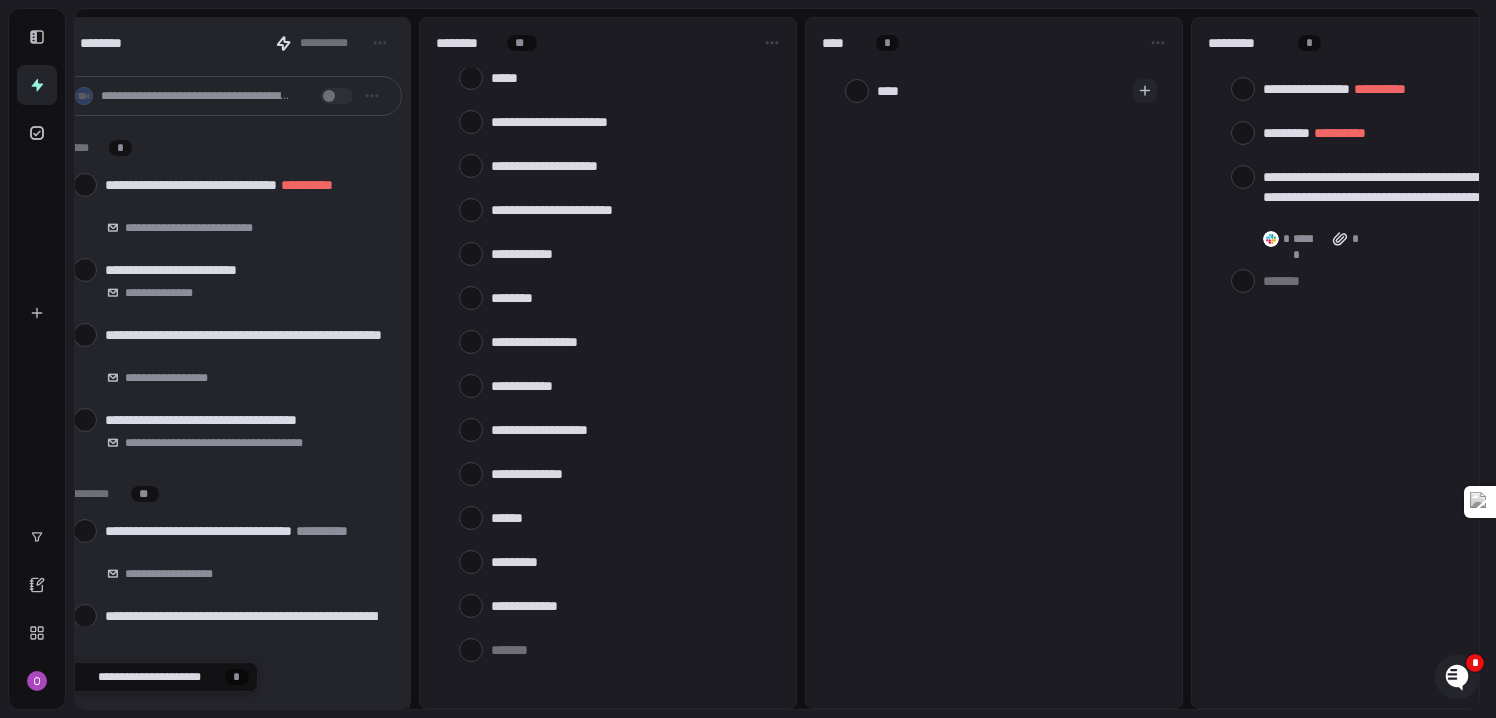 type on "*****" 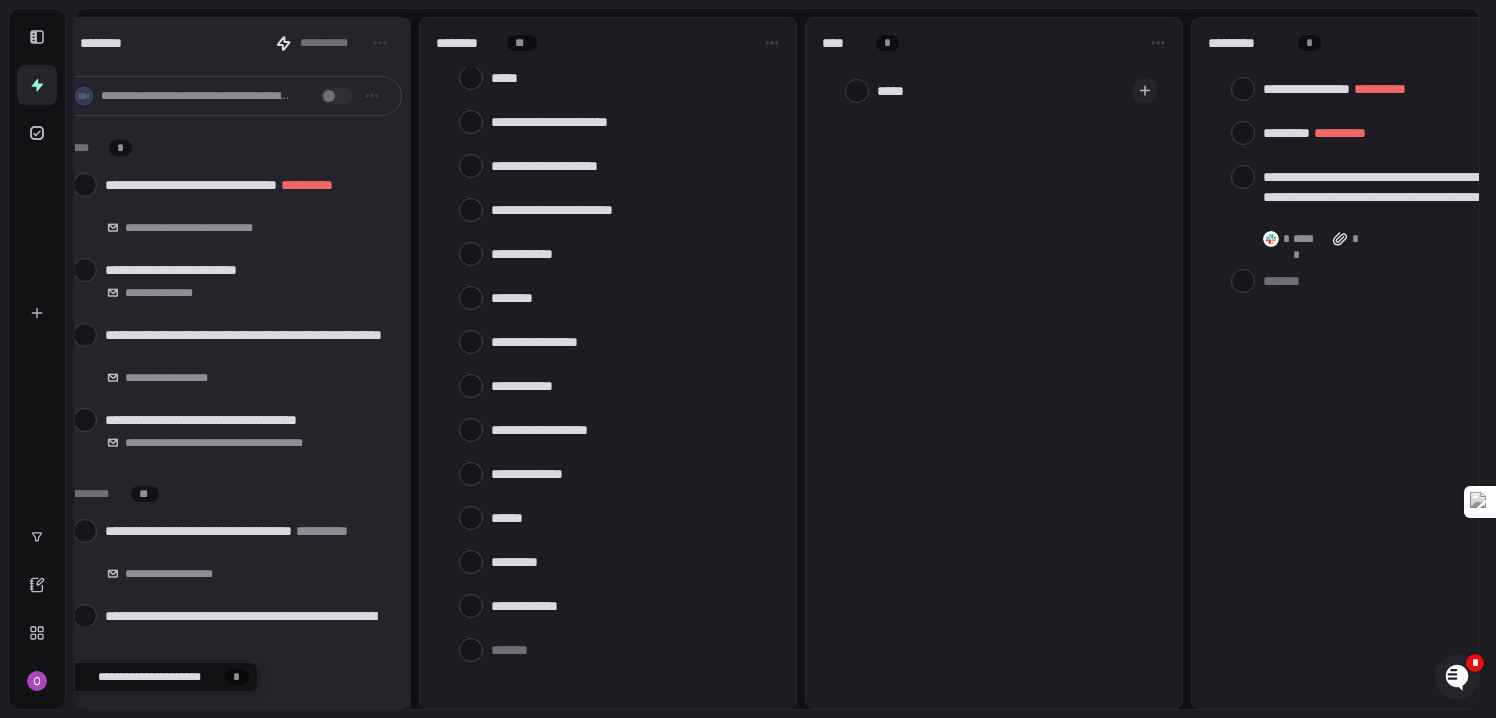 type on "******" 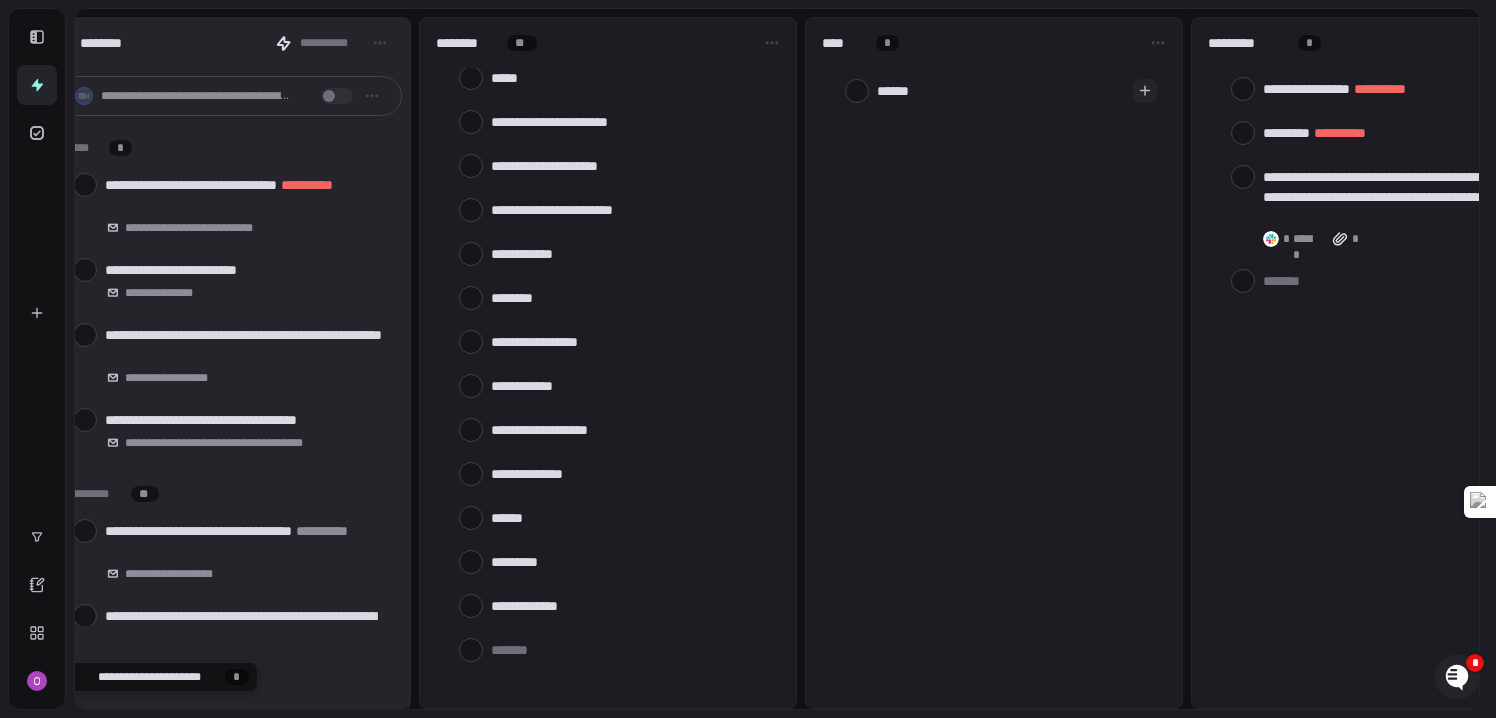 type on "******" 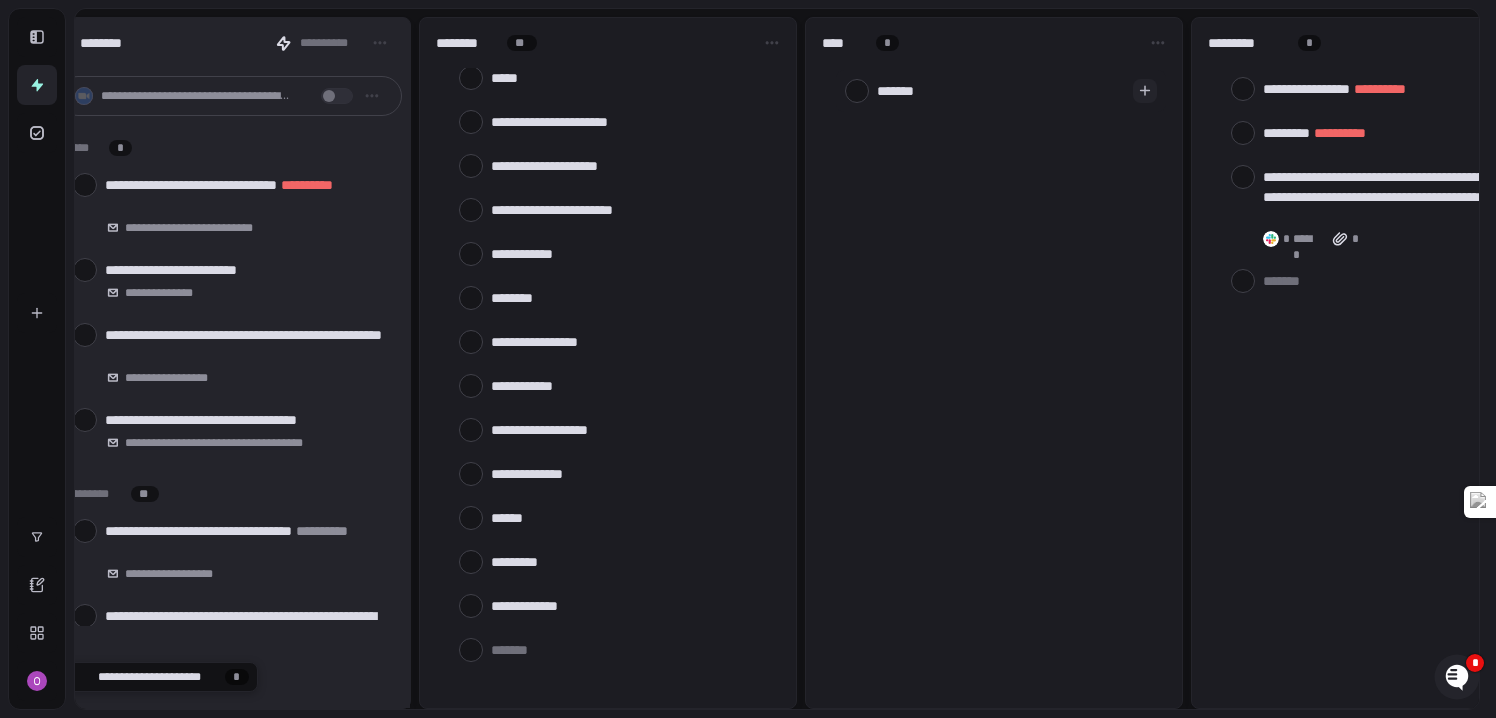 type on "********" 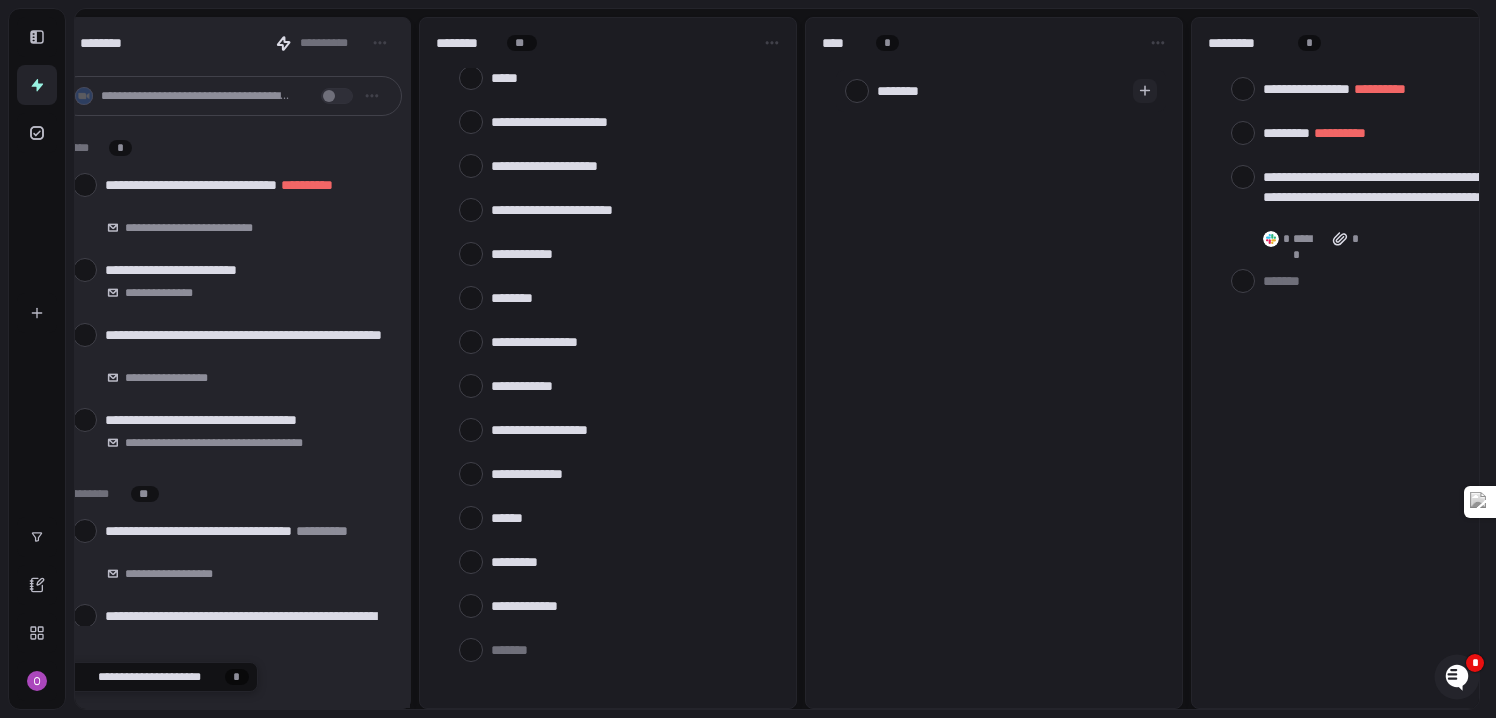 type on "*********" 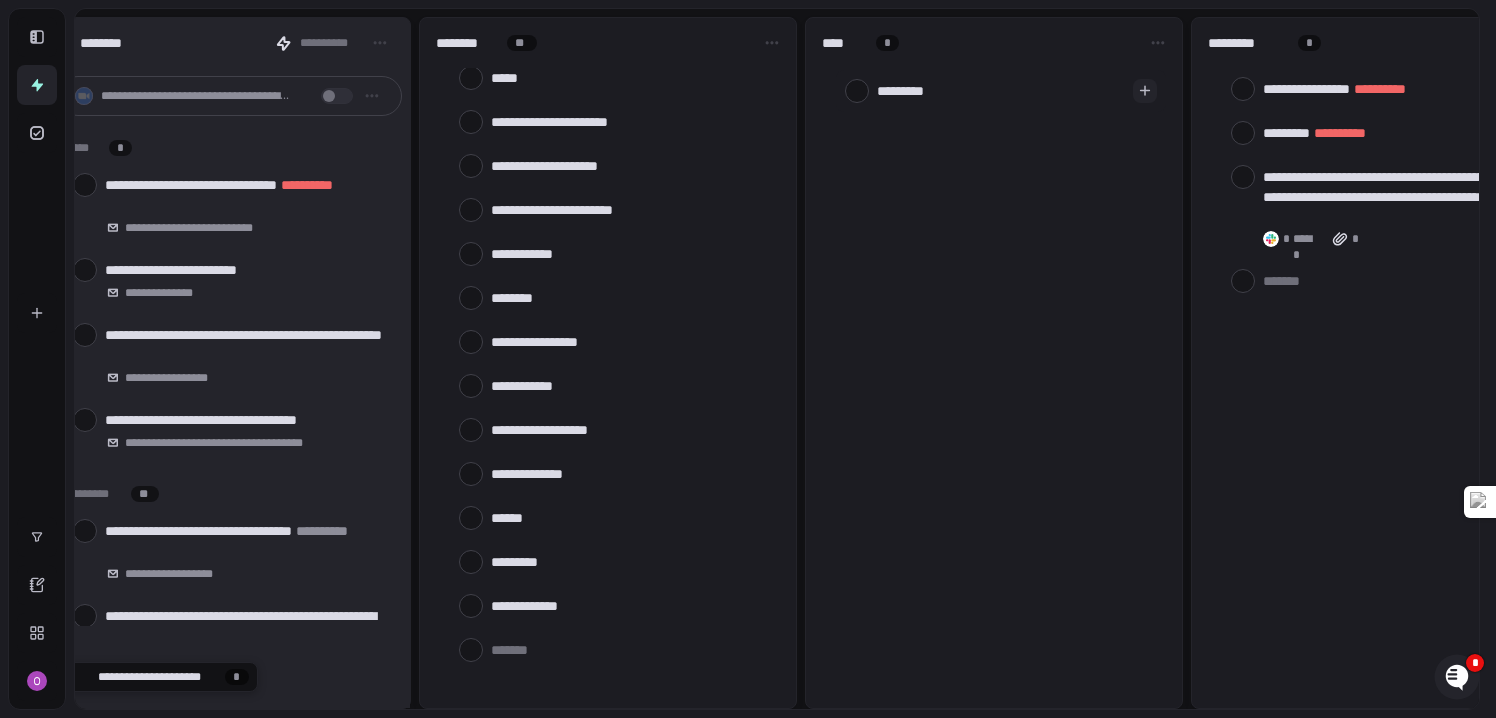 type on "**********" 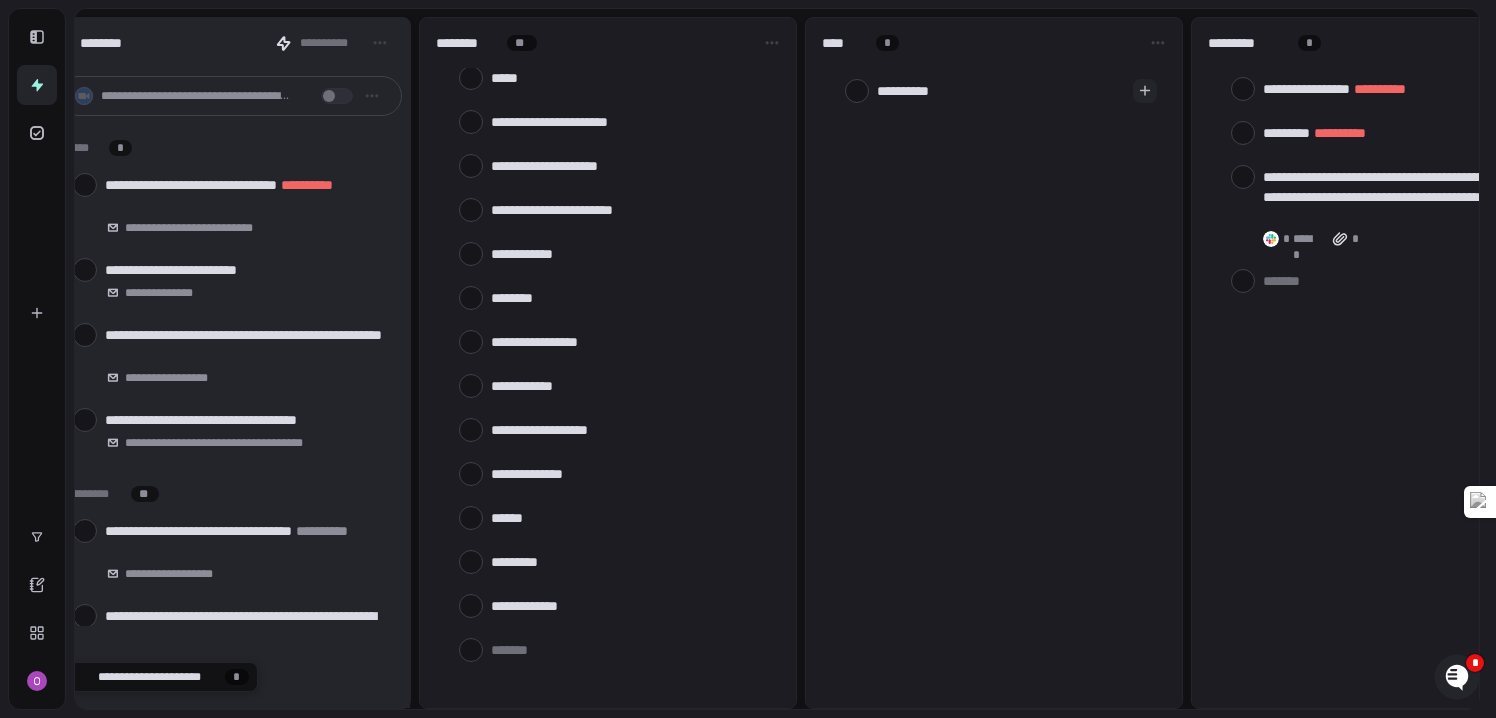 type on "**********" 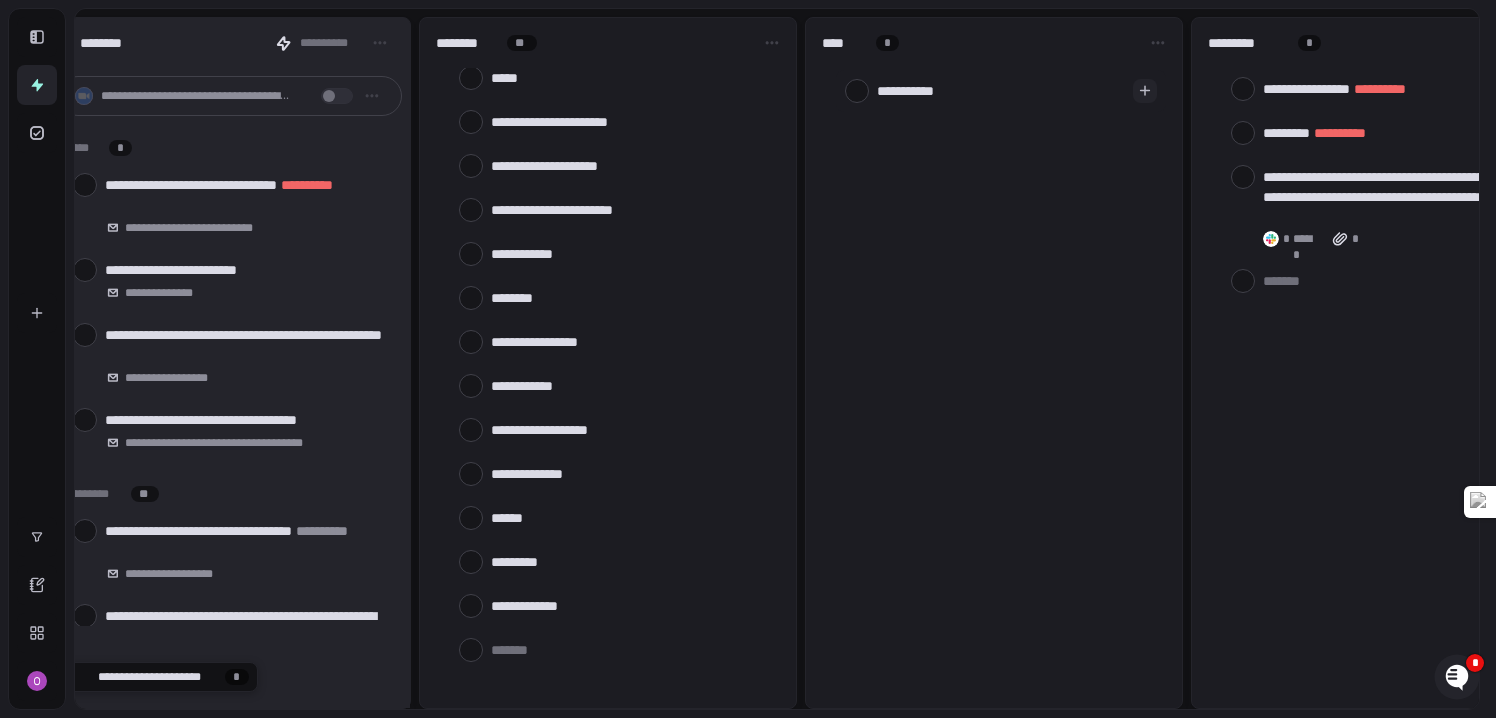type on "**********" 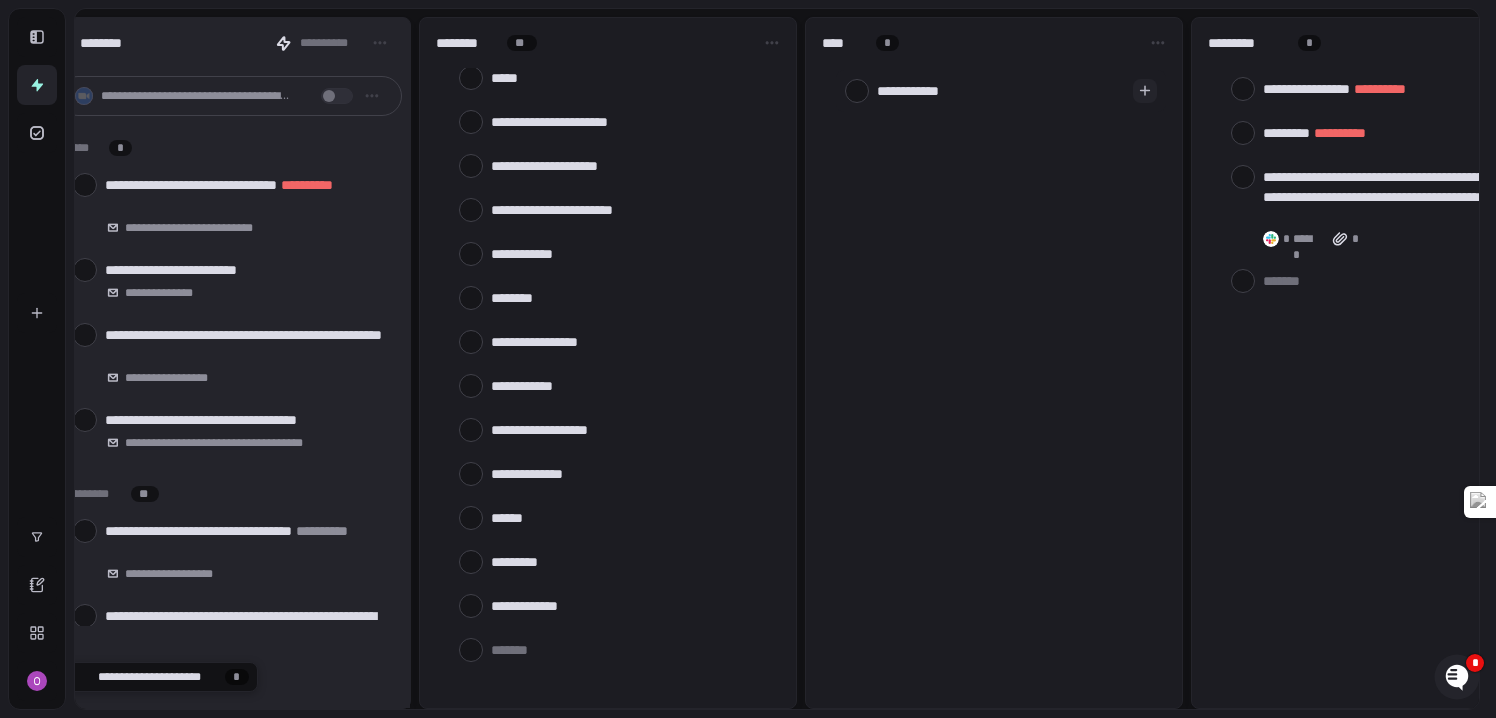 type on "**********" 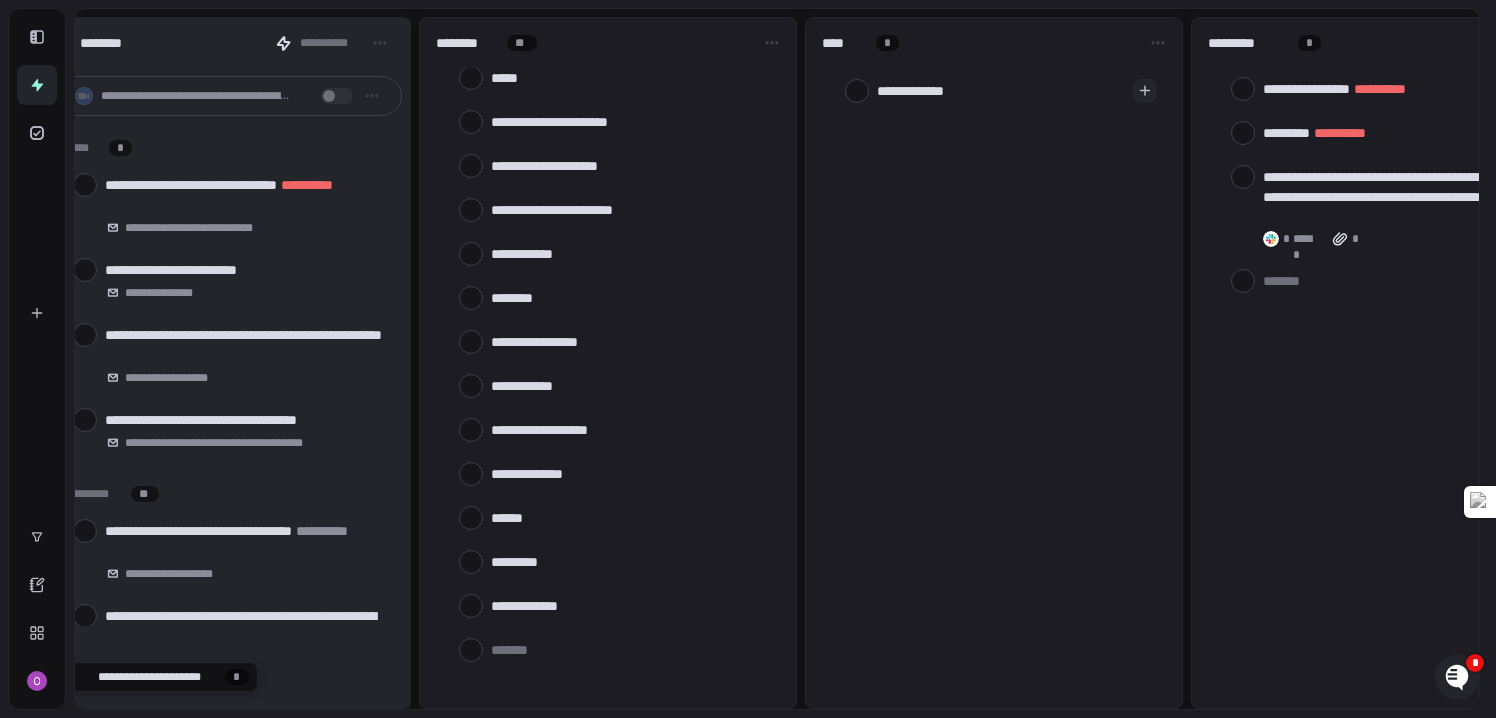 type on "**********" 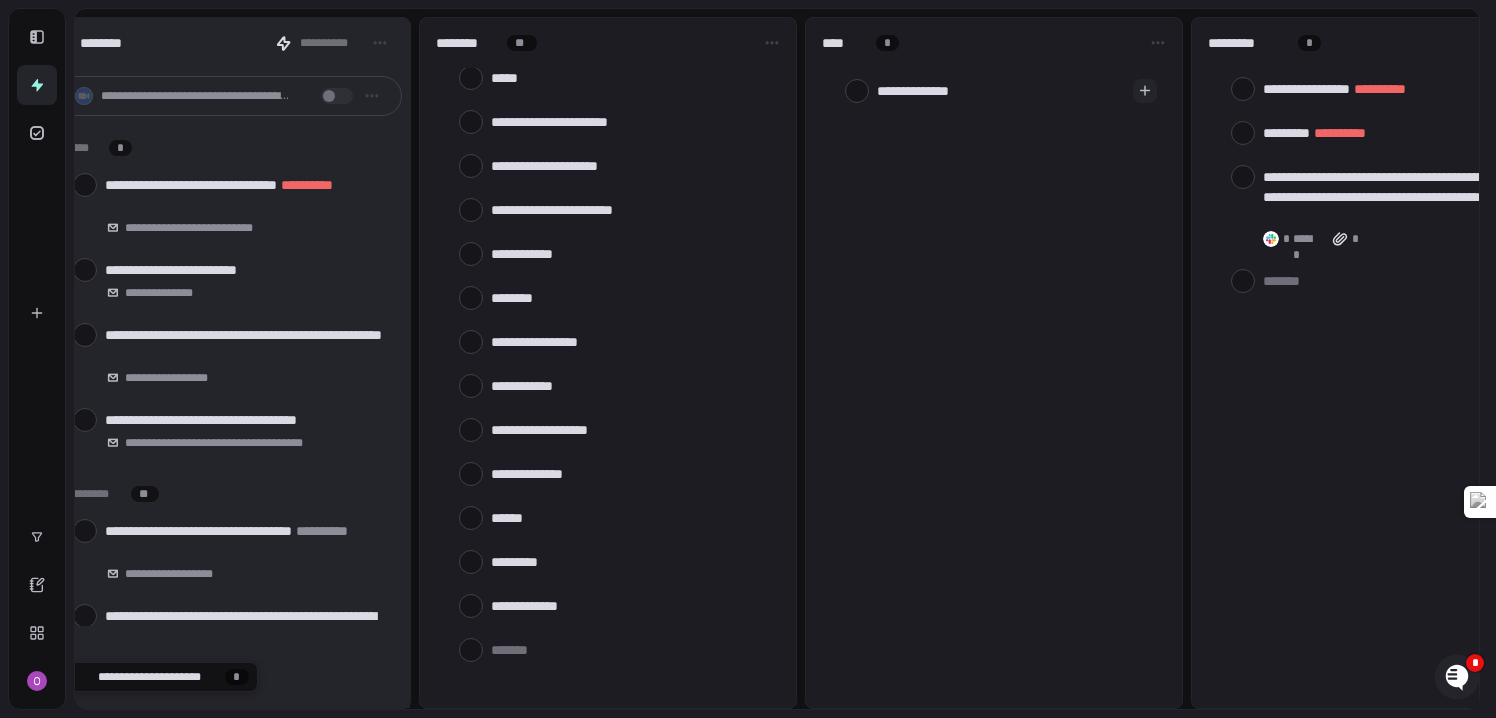 type on "**********" 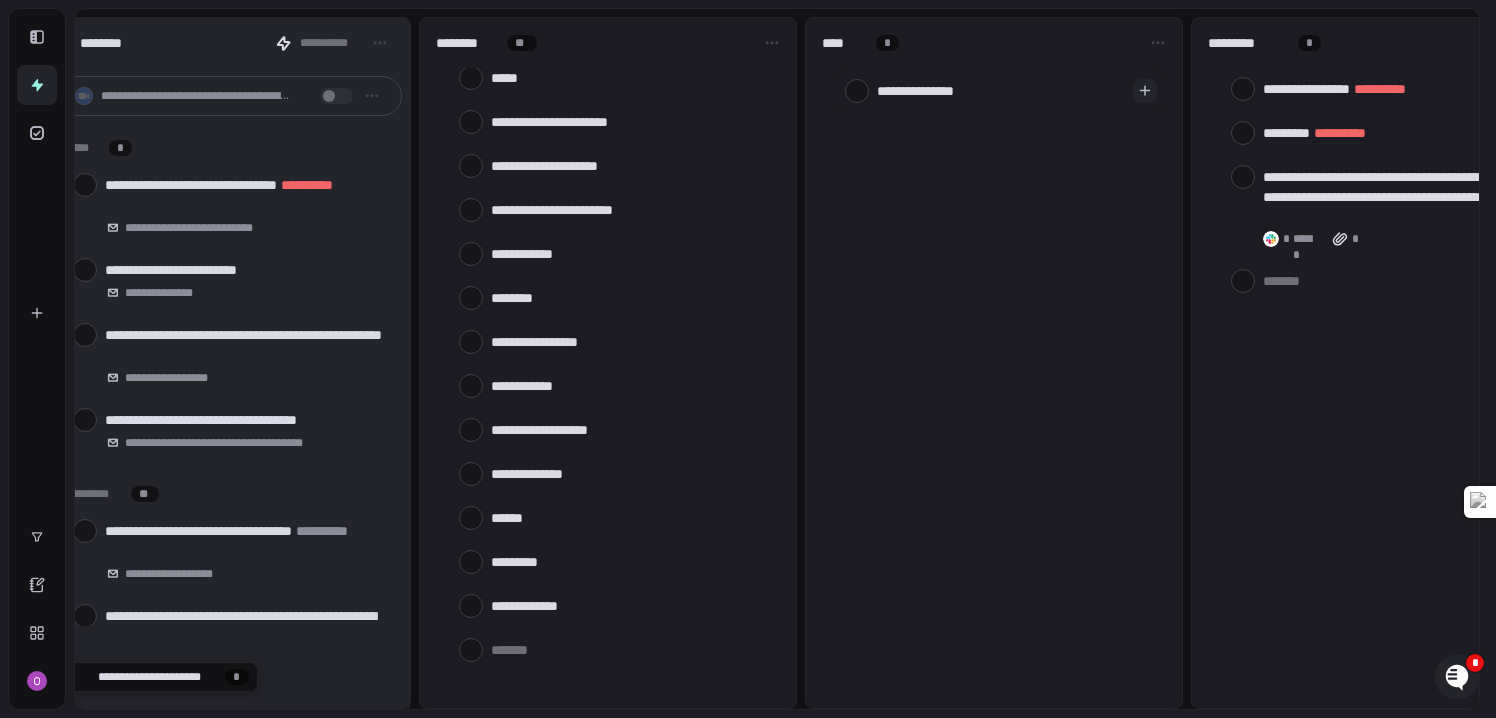 type on "**********" 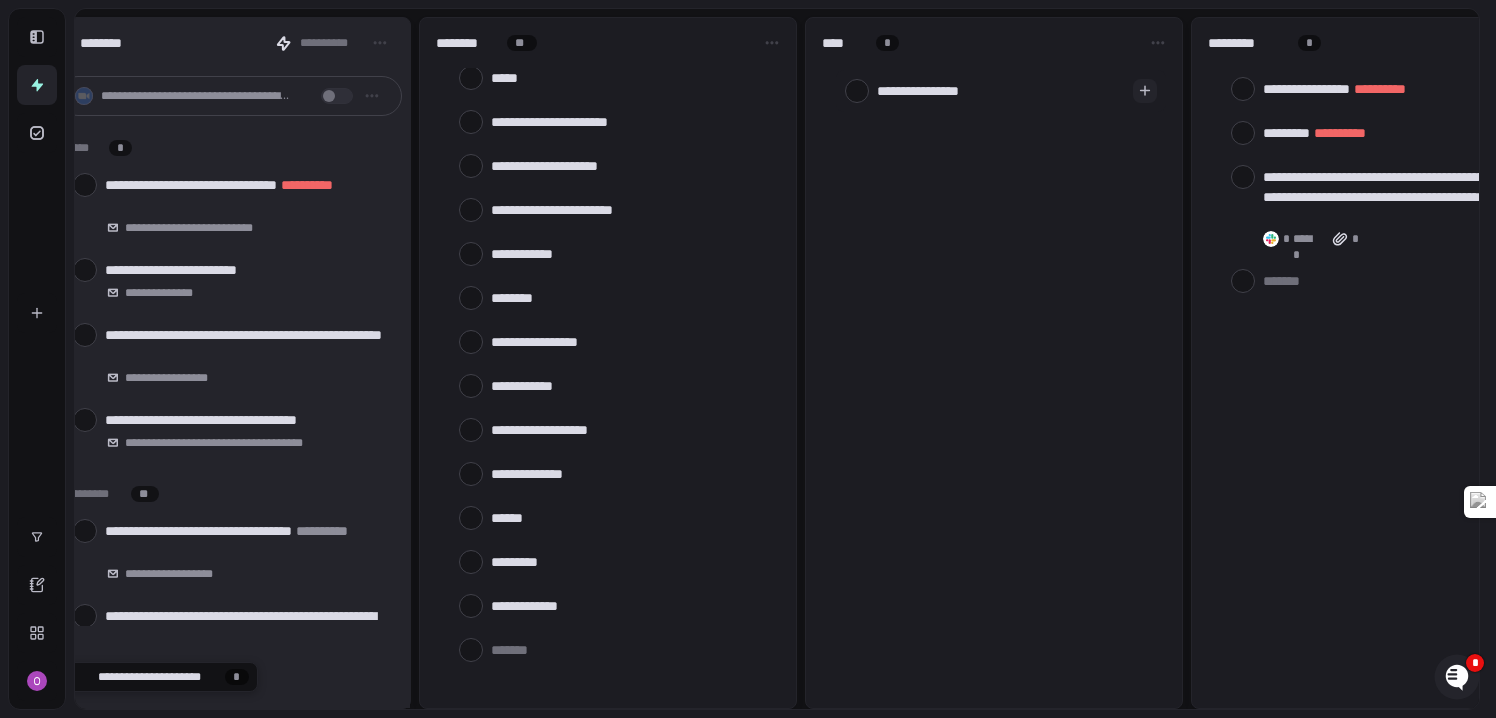 type on "**********" 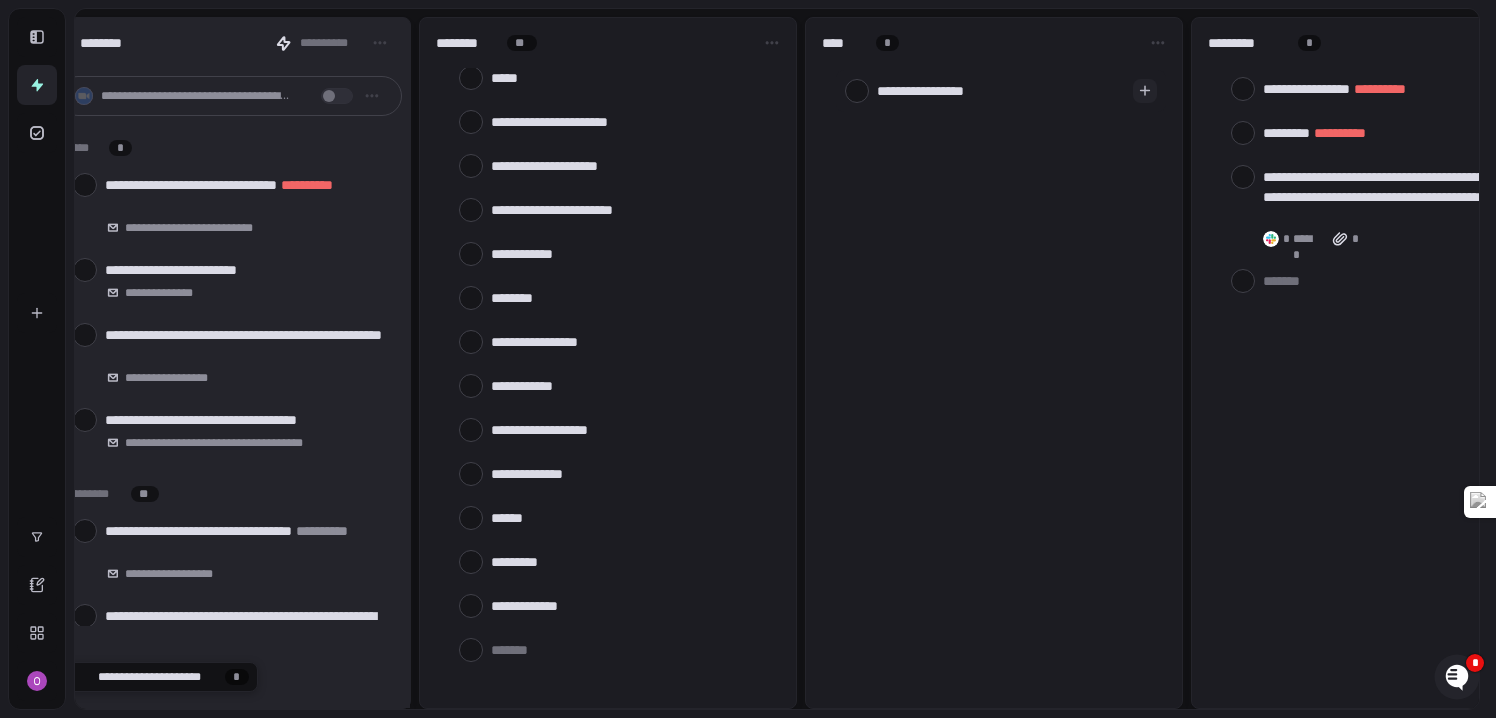 type on "**********" 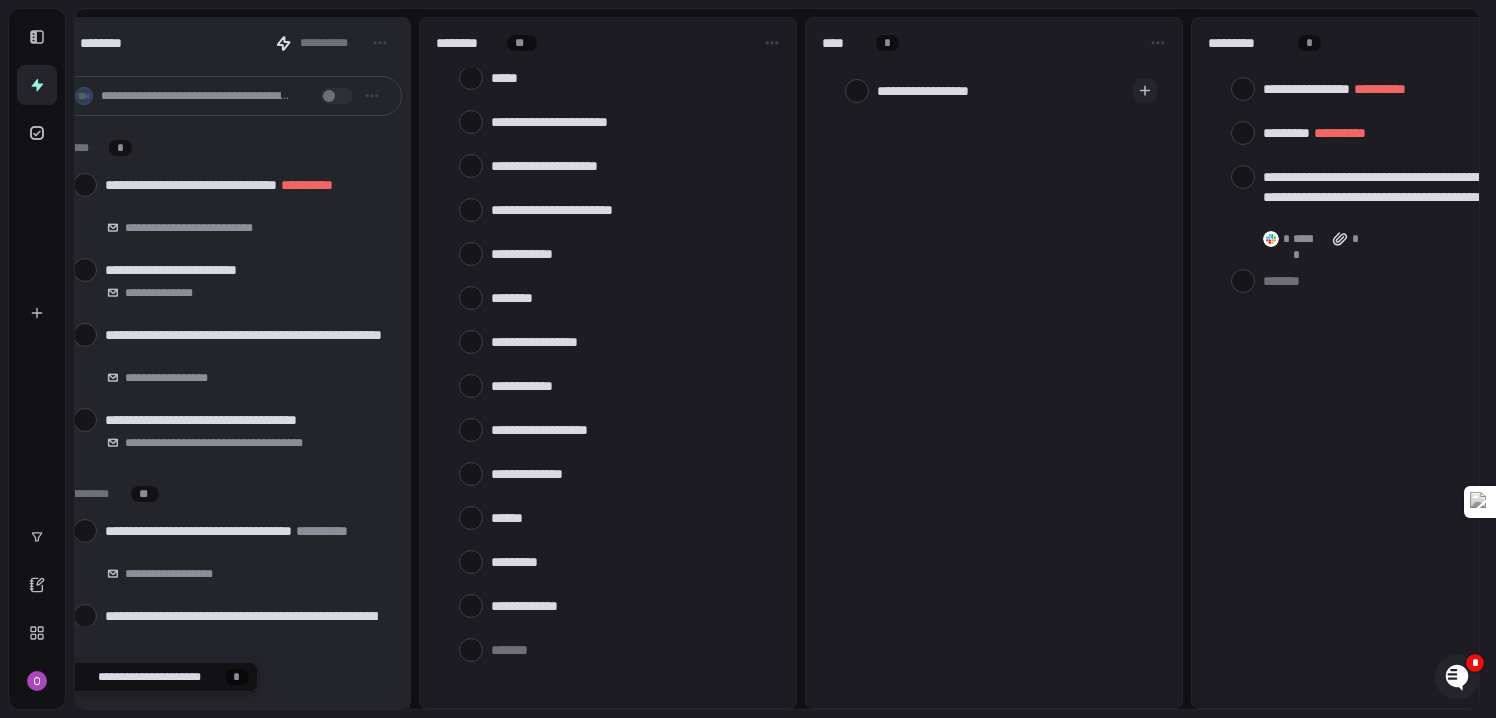 type on "**********" 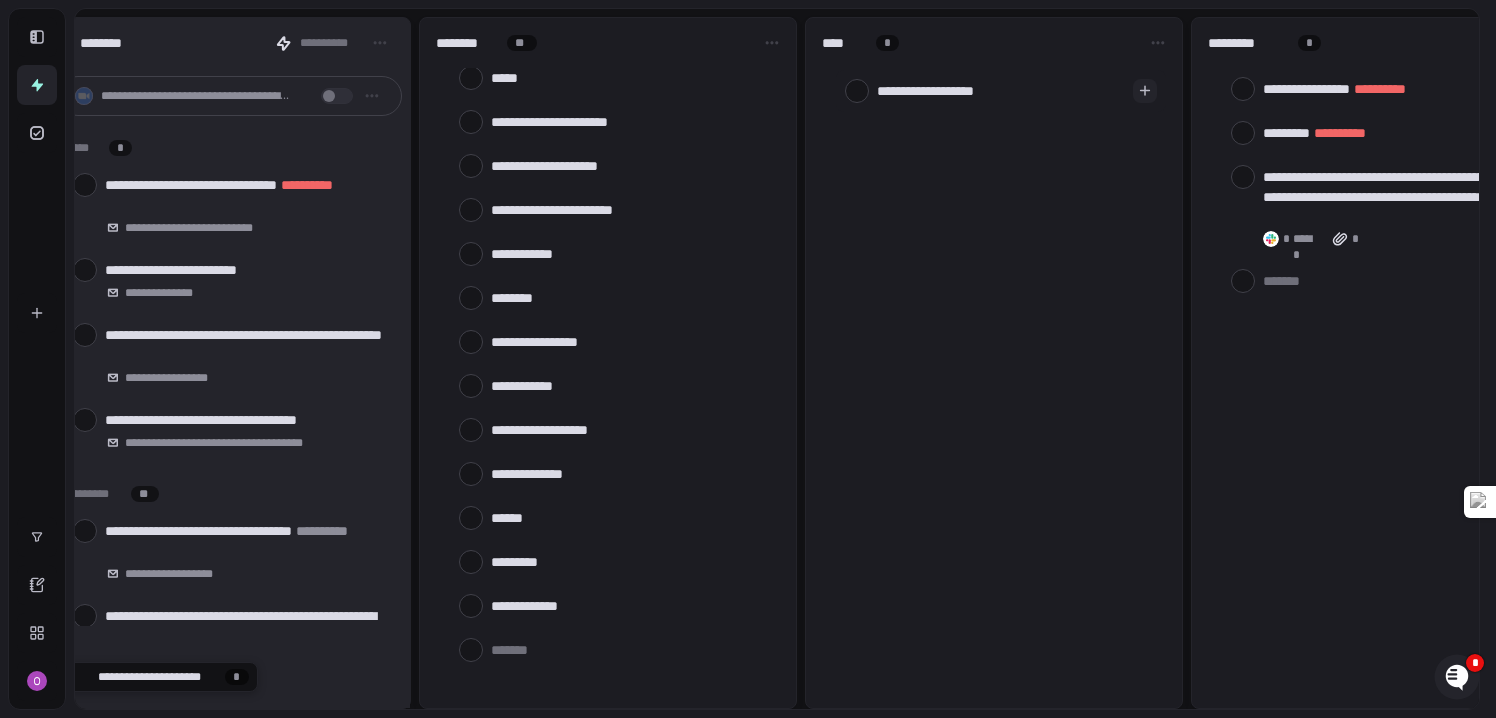 type on "**********" 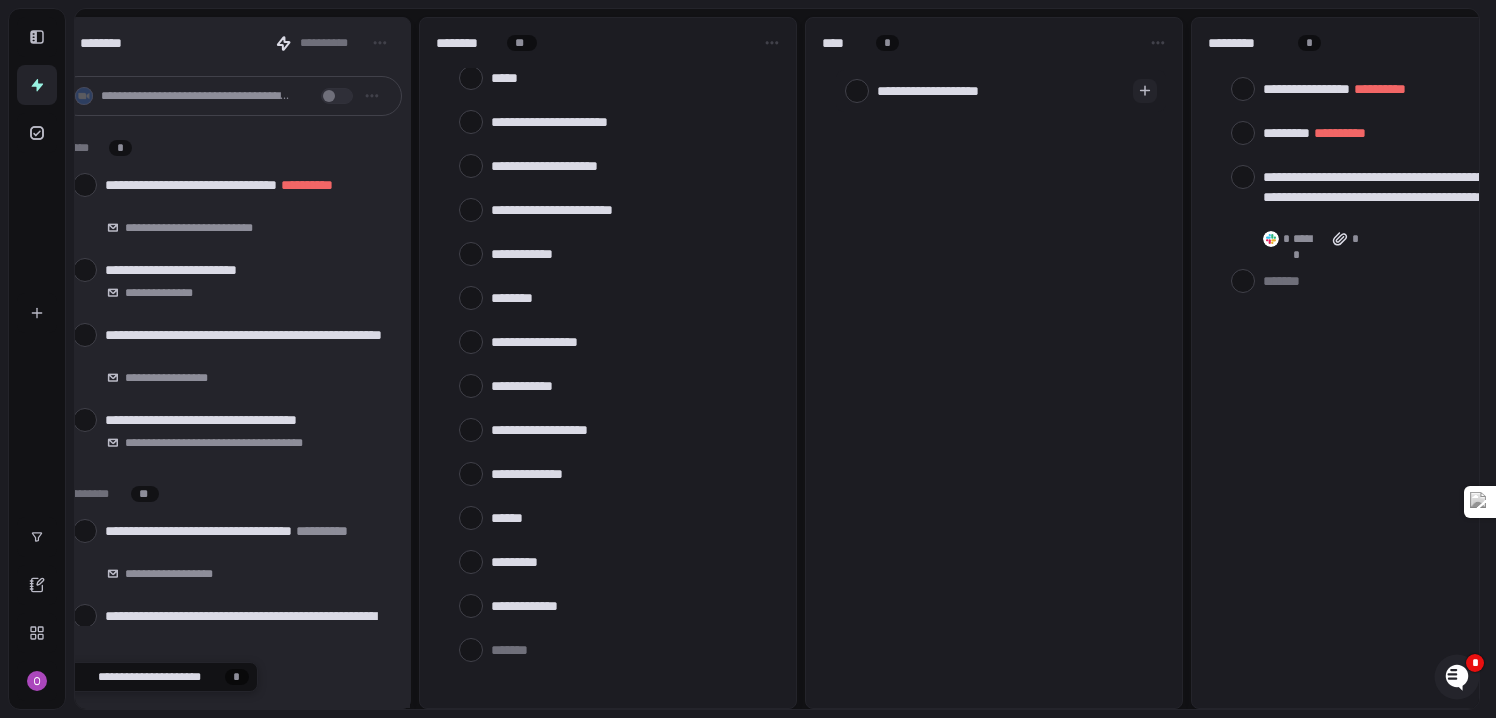 type on "**********" 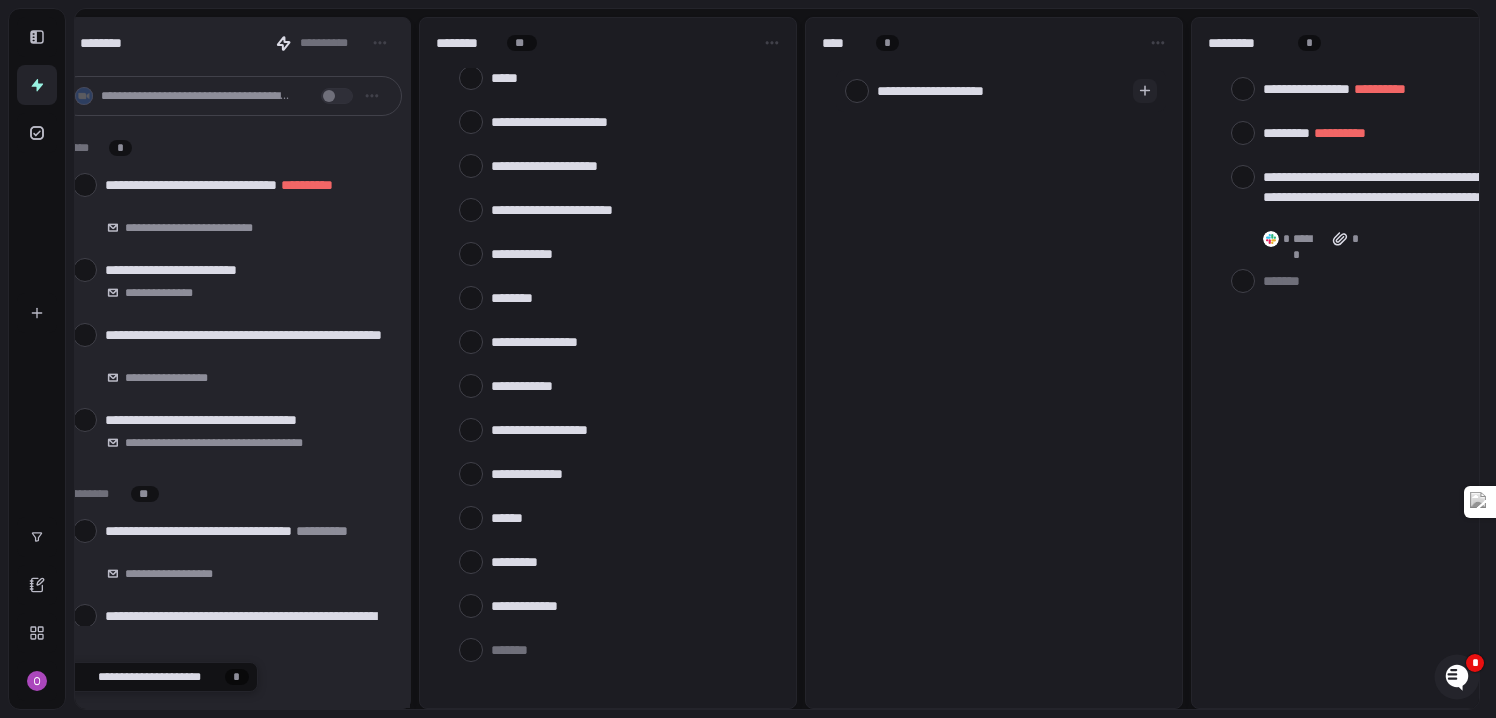 type on "**********" 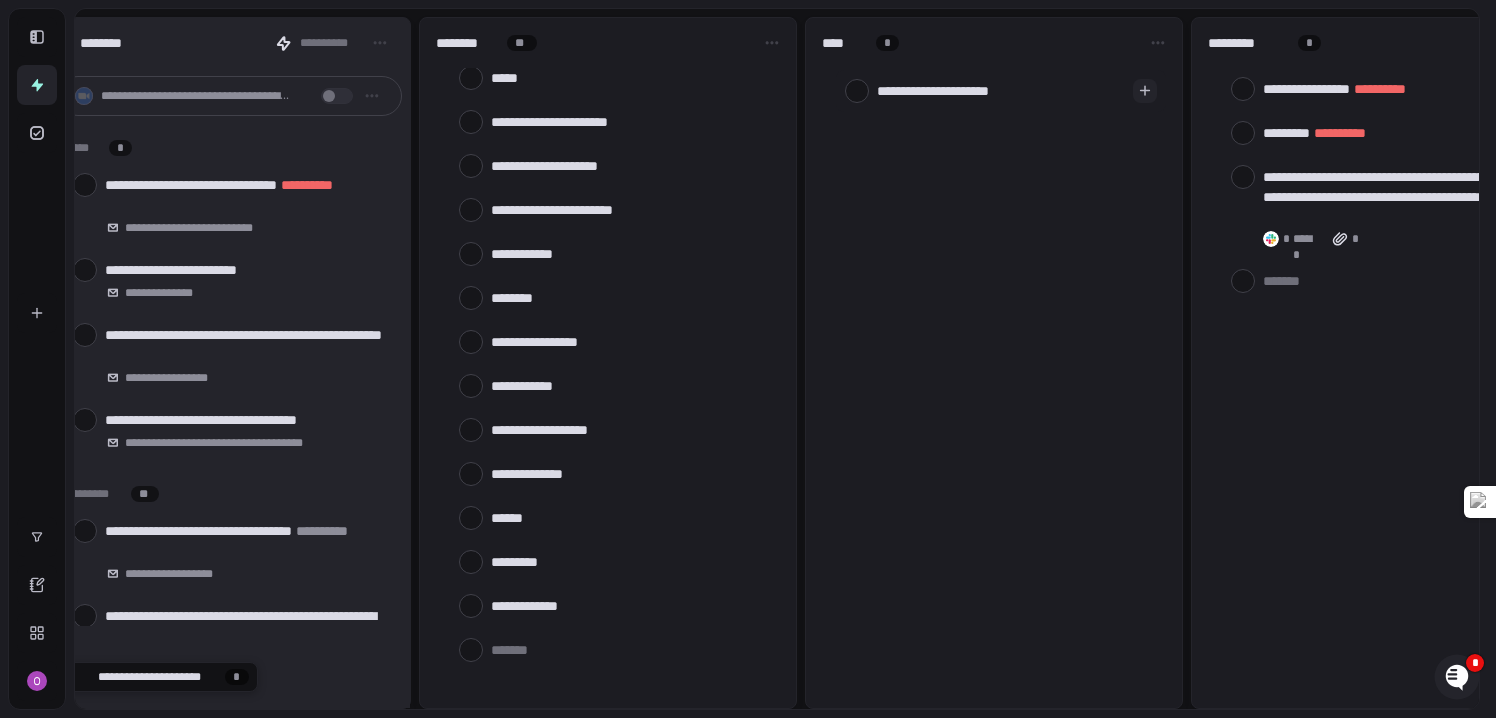 type 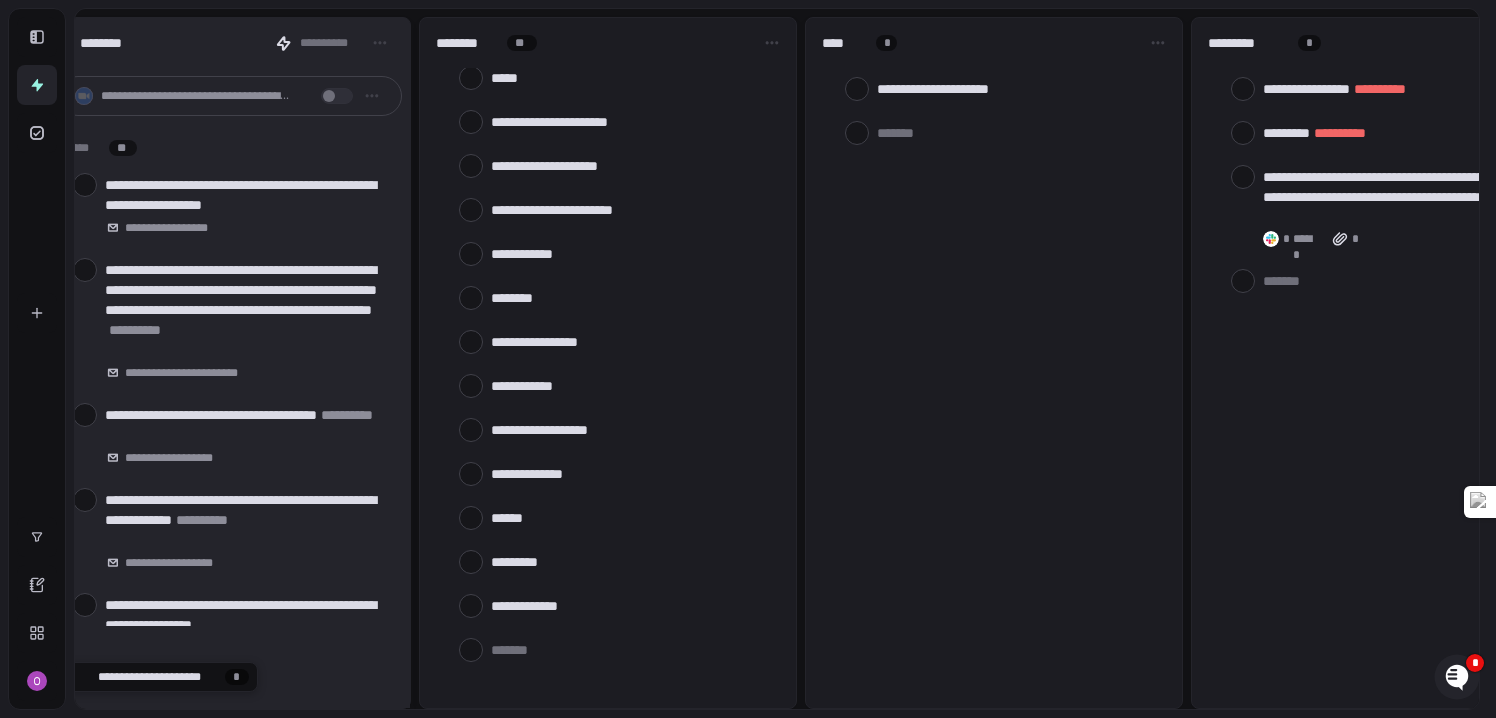 type on "*" 